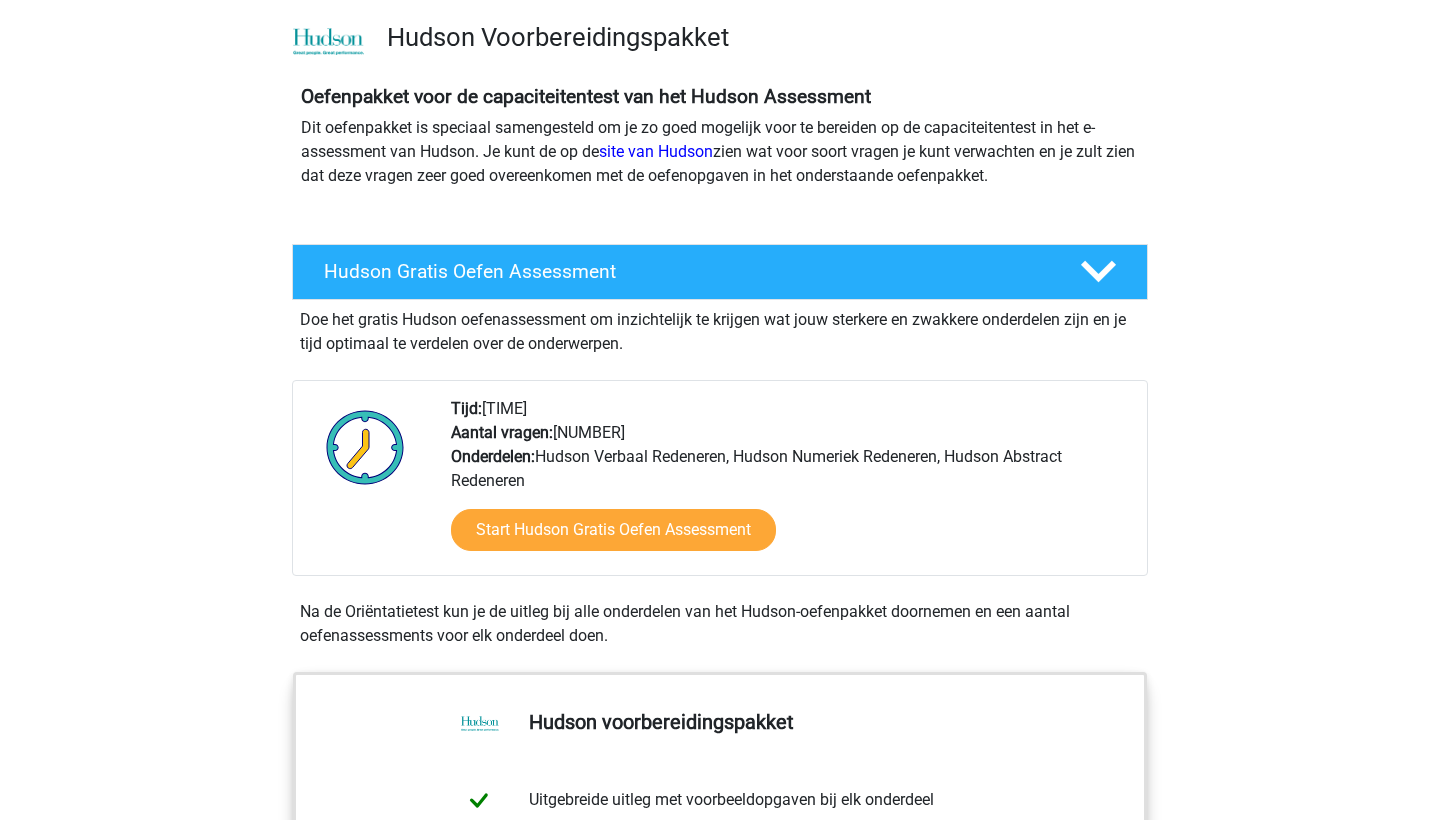 scroll, scrollTop: 163, scrollLeft: 0, axis: vertical 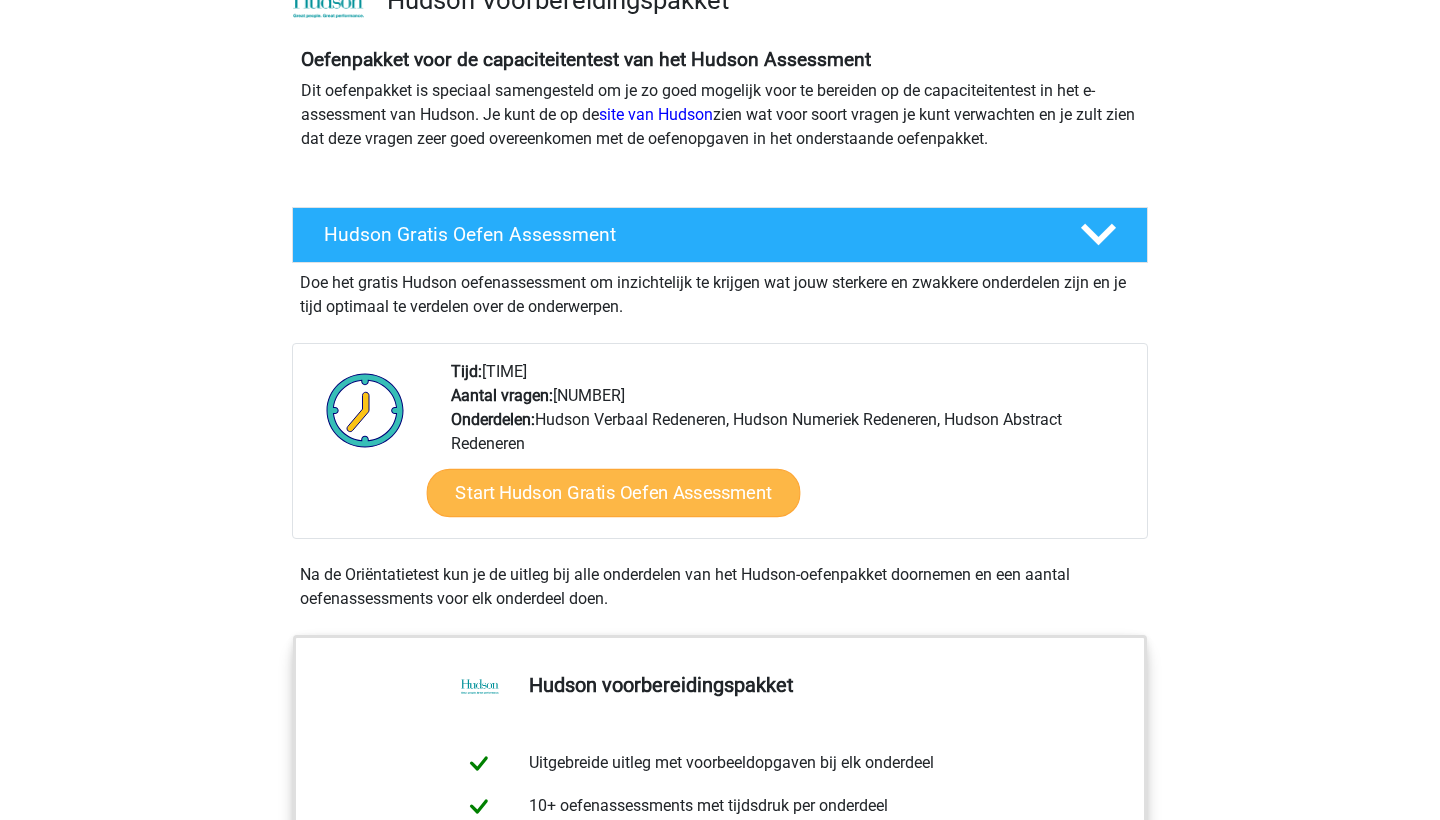 click on "Start Hudson Gratis Oefen Assessment" at bounding box center (614, 493) 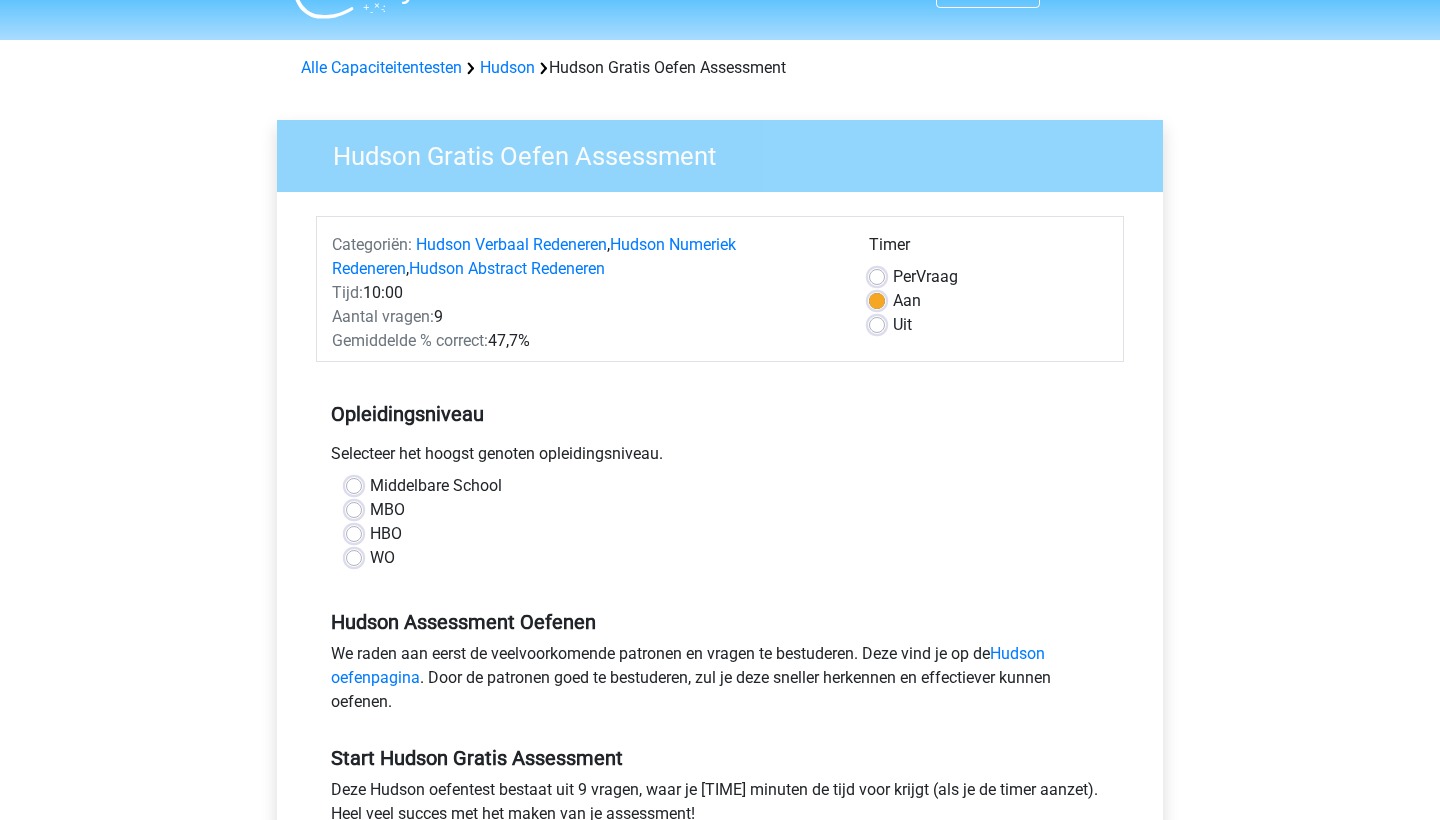 scroll, scrollTop: 51, scrollLeft: 0, axis: vertical 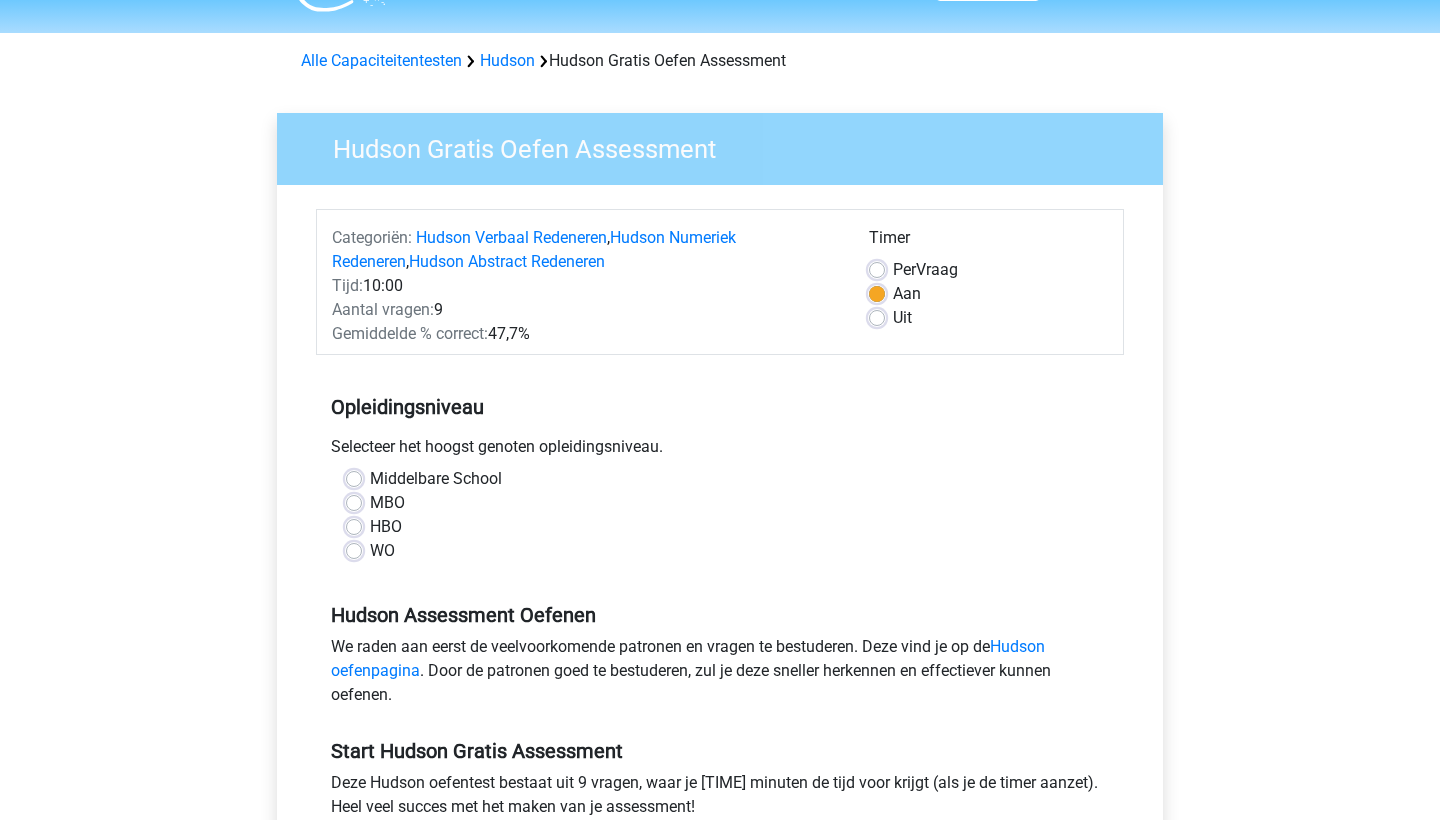 click on "WO" at bounding box center (382, 551) 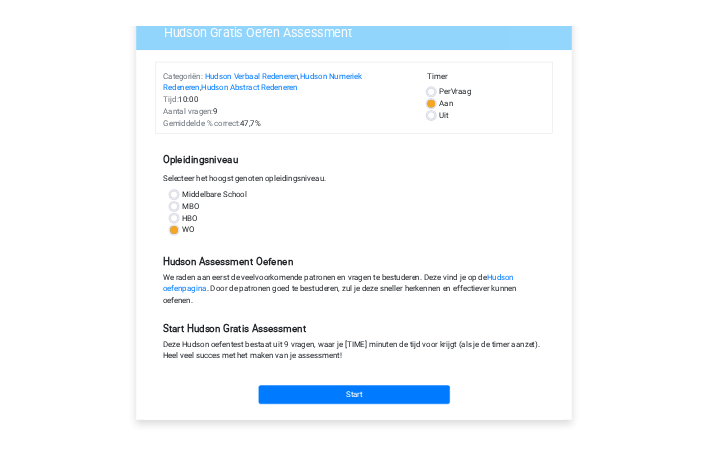 scroll, scrollTop: 225, scrollLeft: 0, axis: vertical 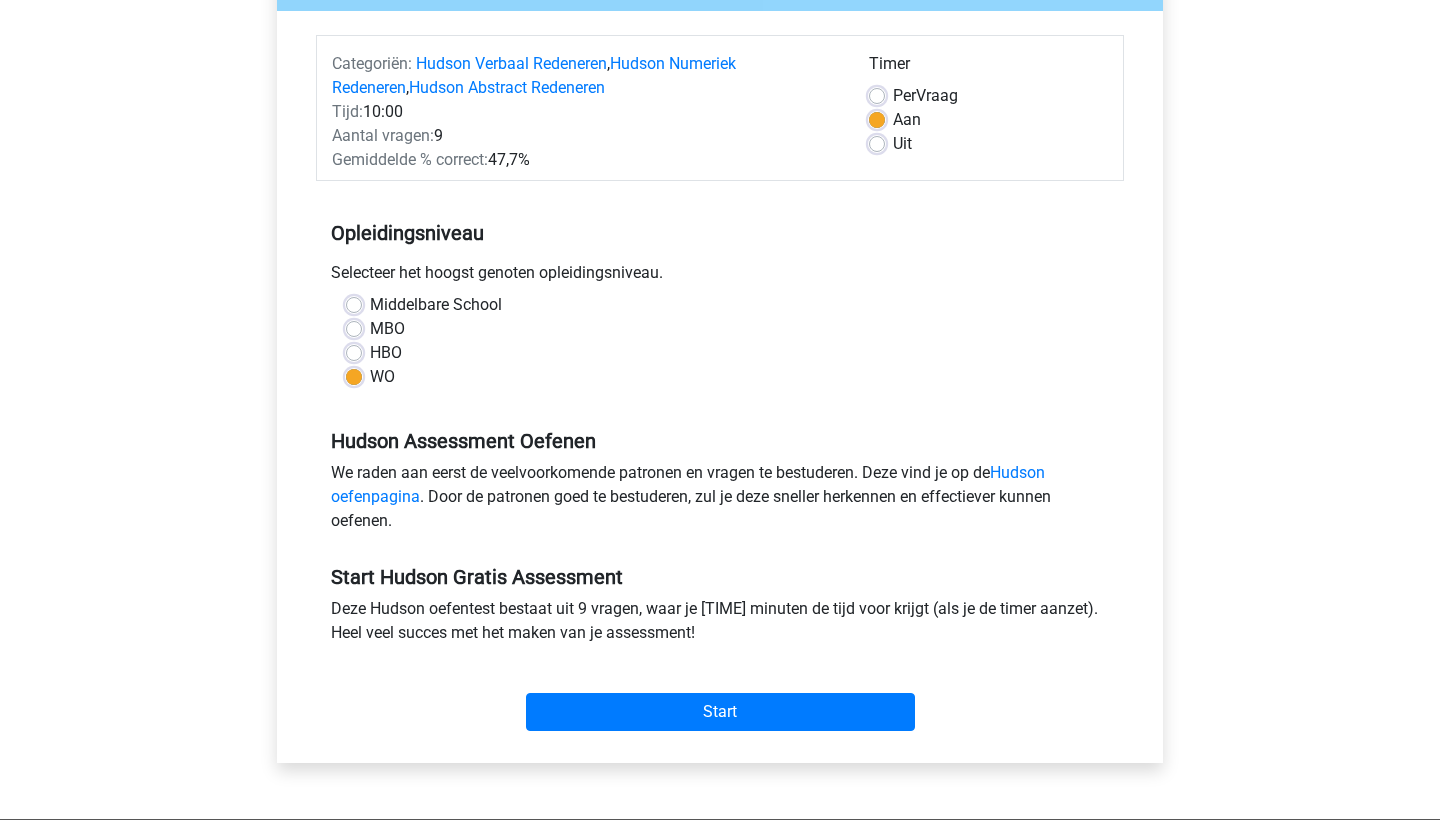 click on "Start" at bounding box center [720, 696] 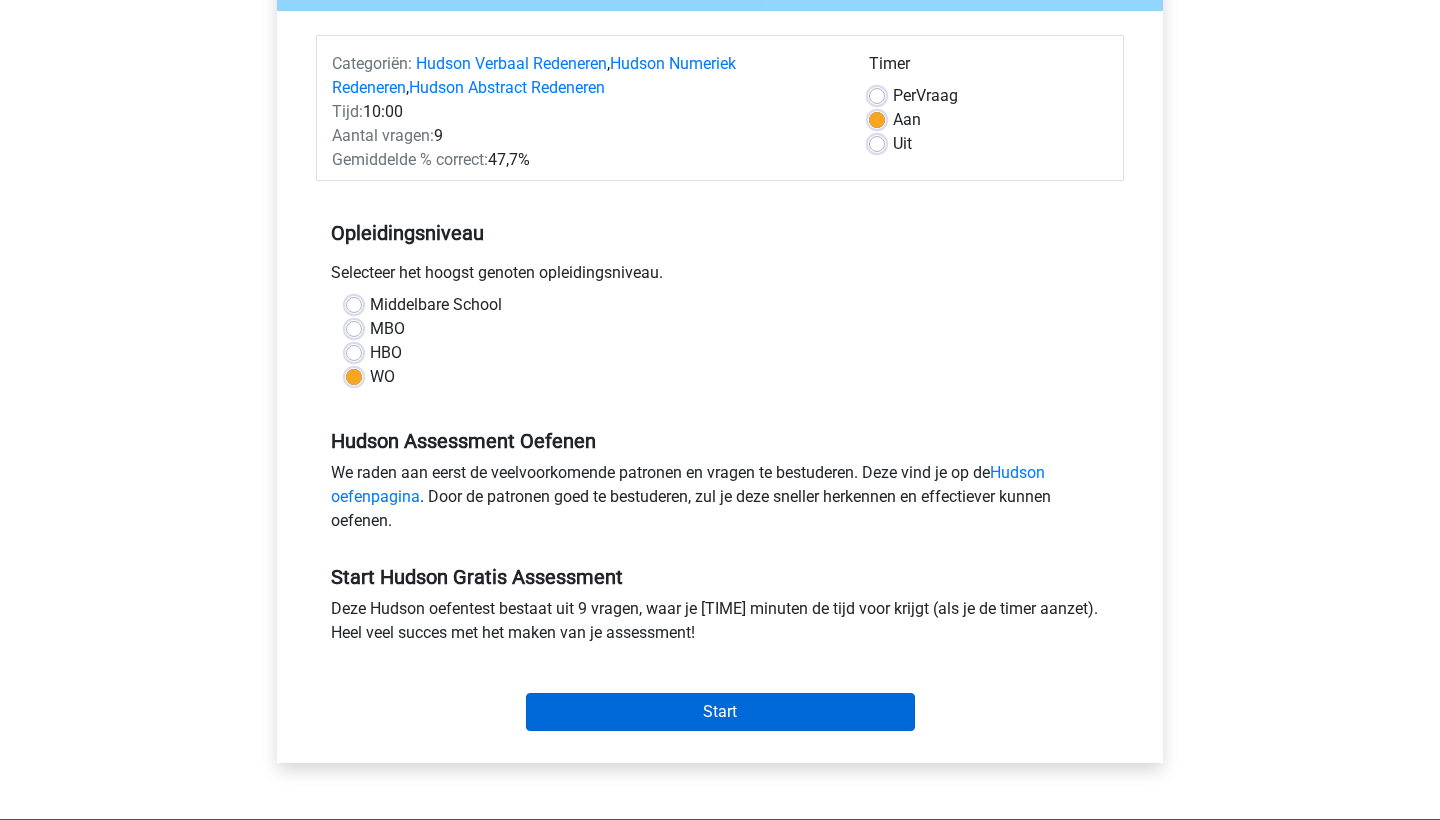 click on "Start" at bounding box center [720, 712] 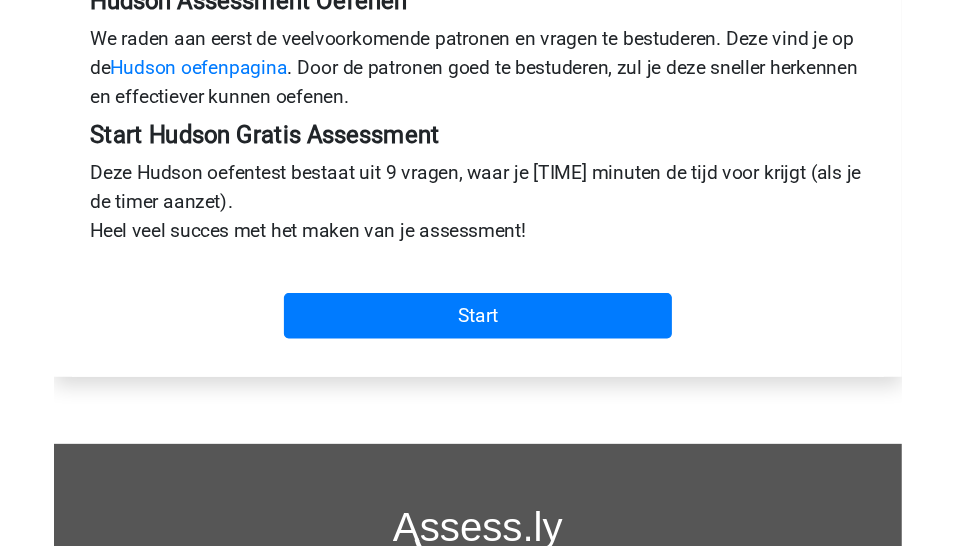 scroll, scrollTop: 607, scrollLeft: 0, axis: vertical 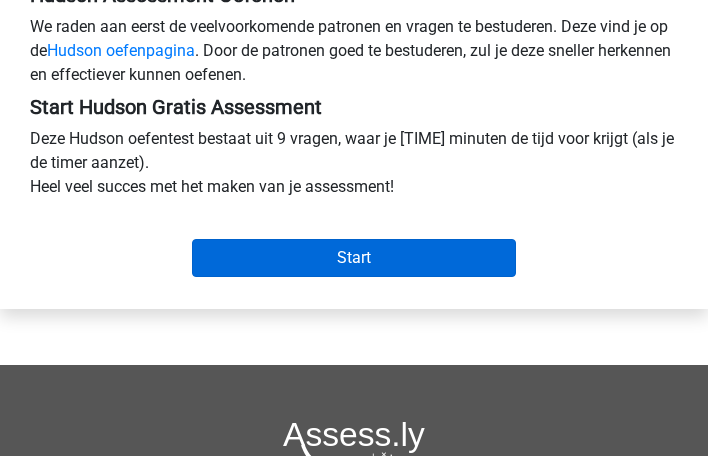 click on "Start" at bounding box center (354, 258) 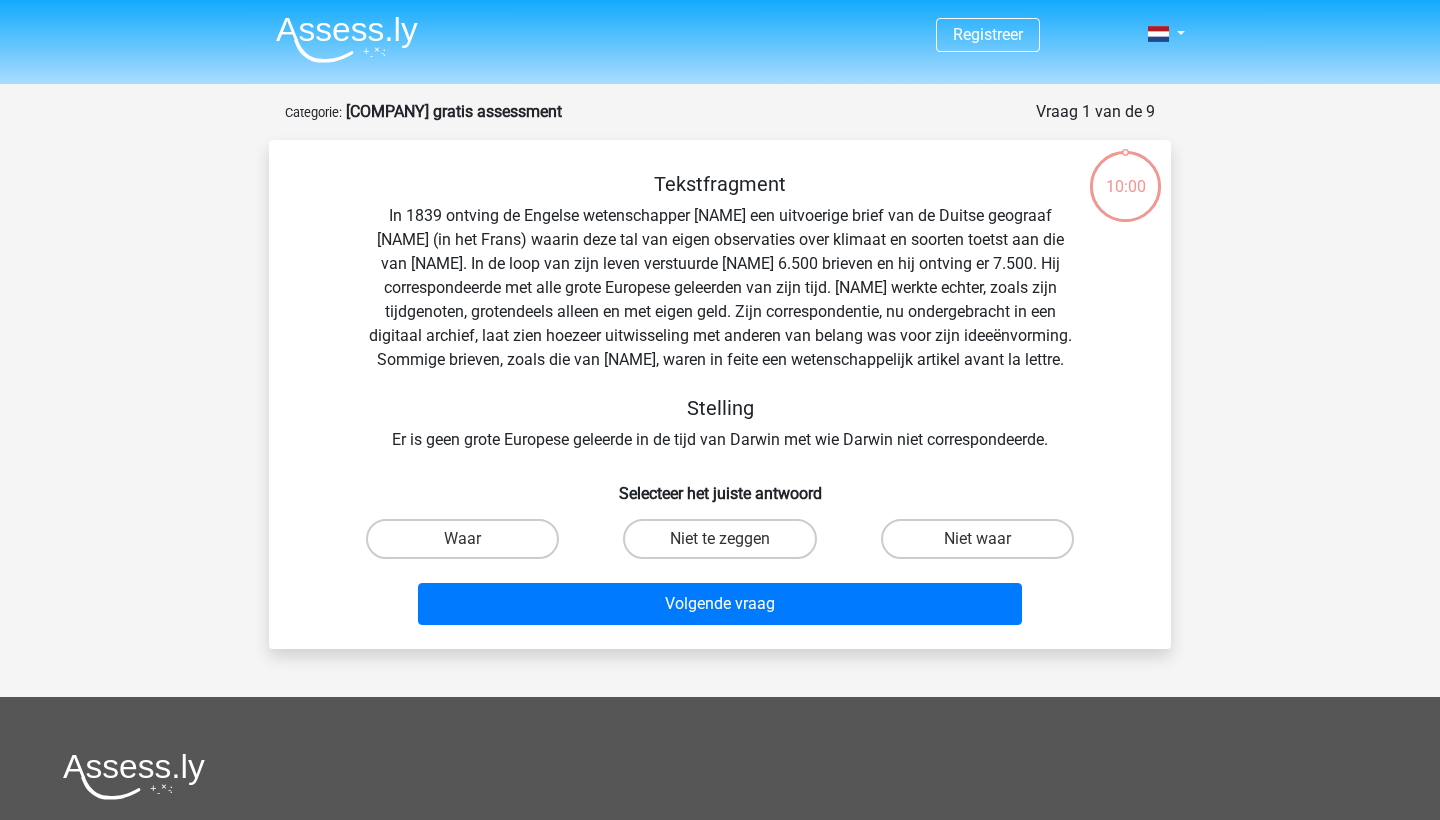 scroll, scrollTop: 0, scrollLeft: 0, axis: both 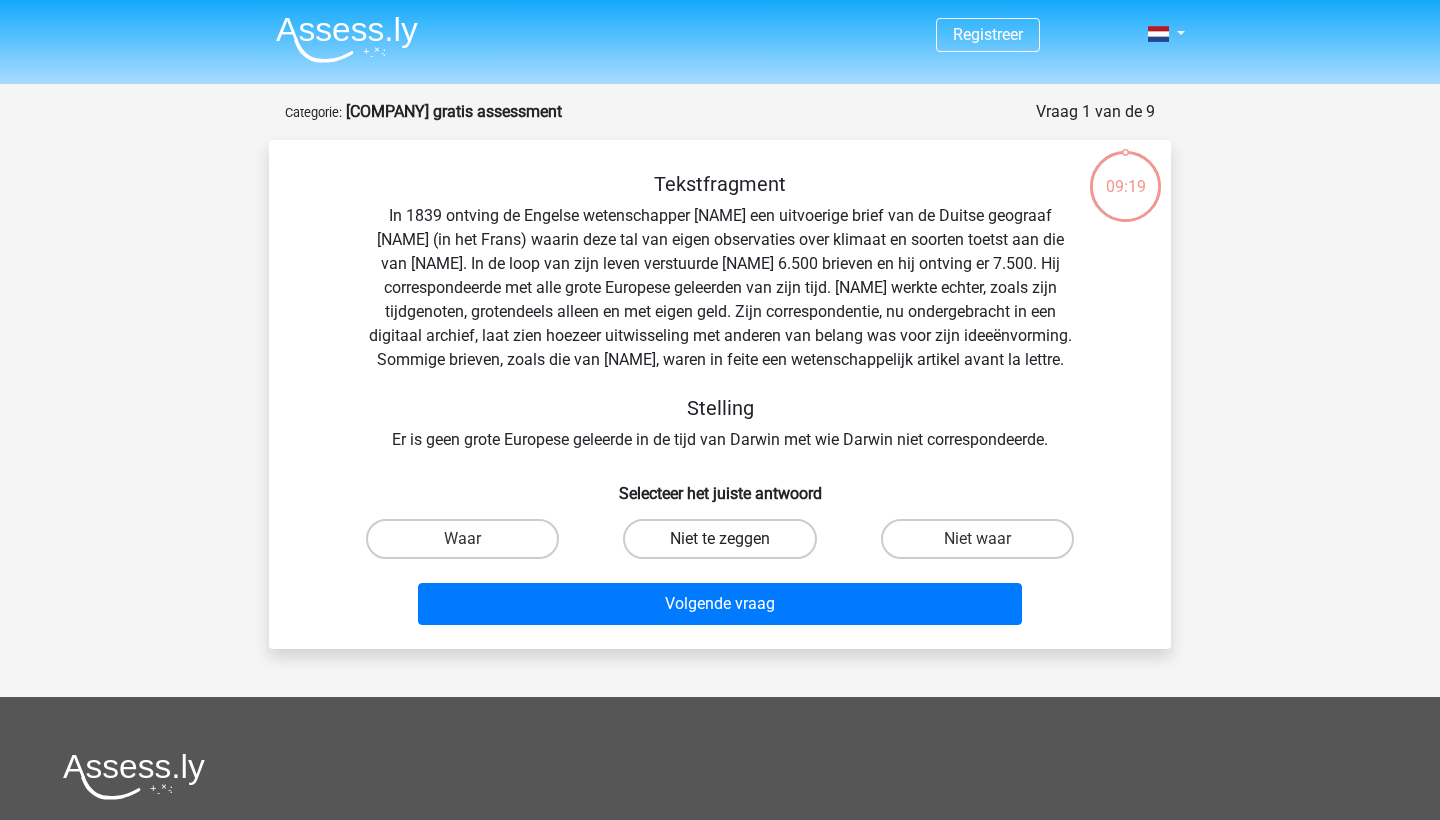 click on "Niet te zeggen" at bounding box center [719, 539] 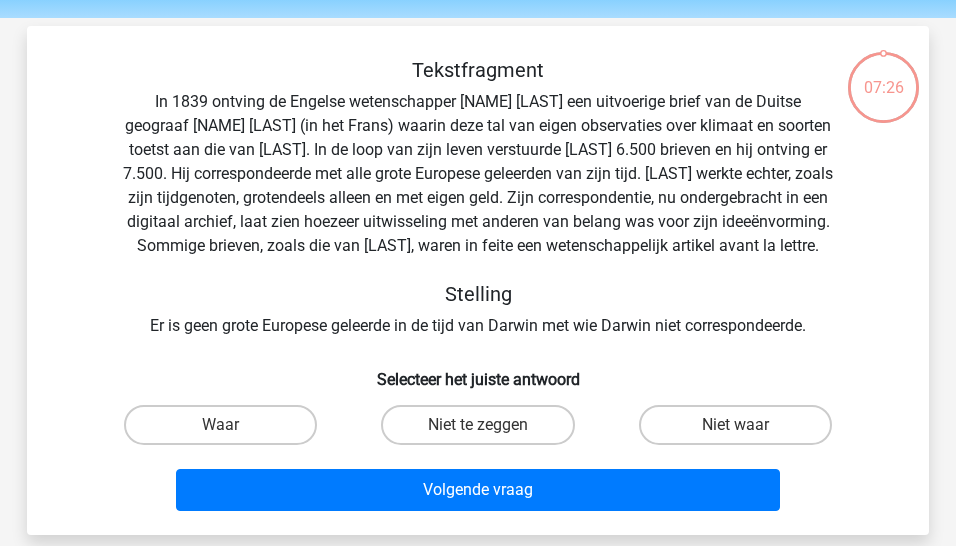 scroll, scrollTop: 148, scrollLeft: 0, axis: vertical 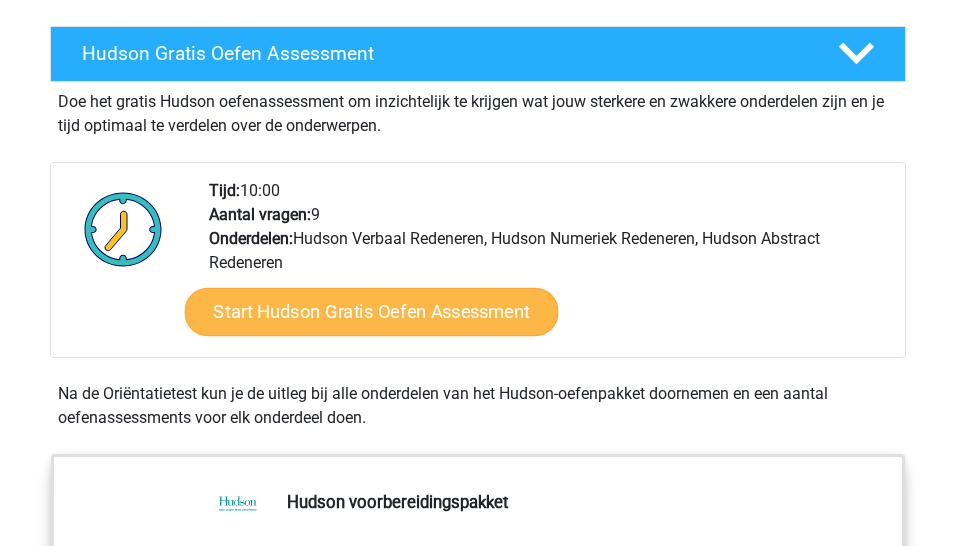 click on "Start Hudson Gratis Oefen Assessment" at bounding box center (372, 312) 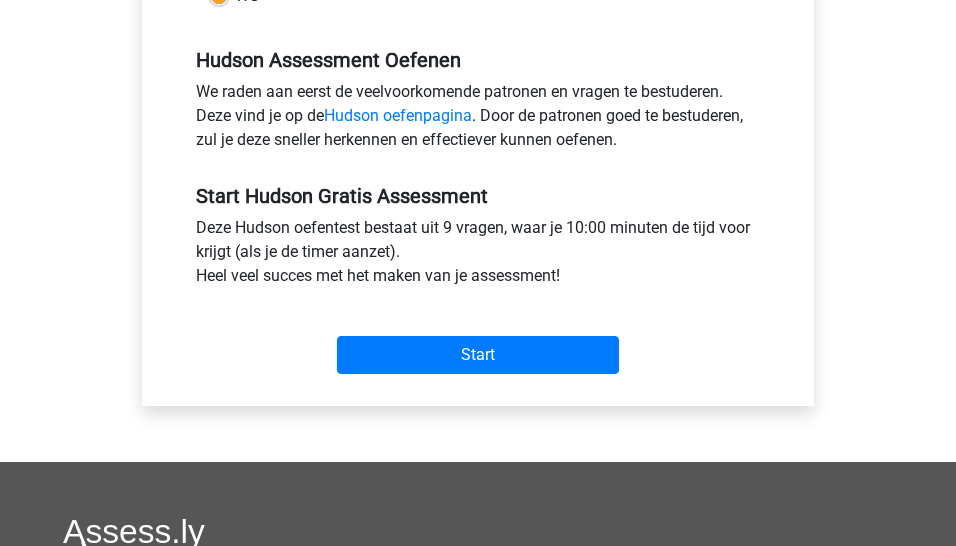 scroll, scrollTop: 667, scrollLeft: 0, axis: vertical 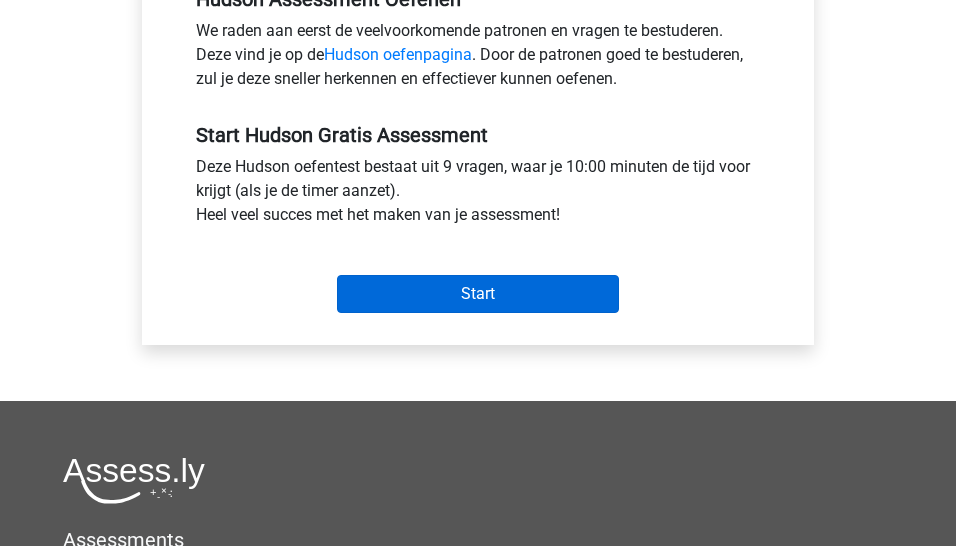click on "Start" at bounding box center [478, 294] 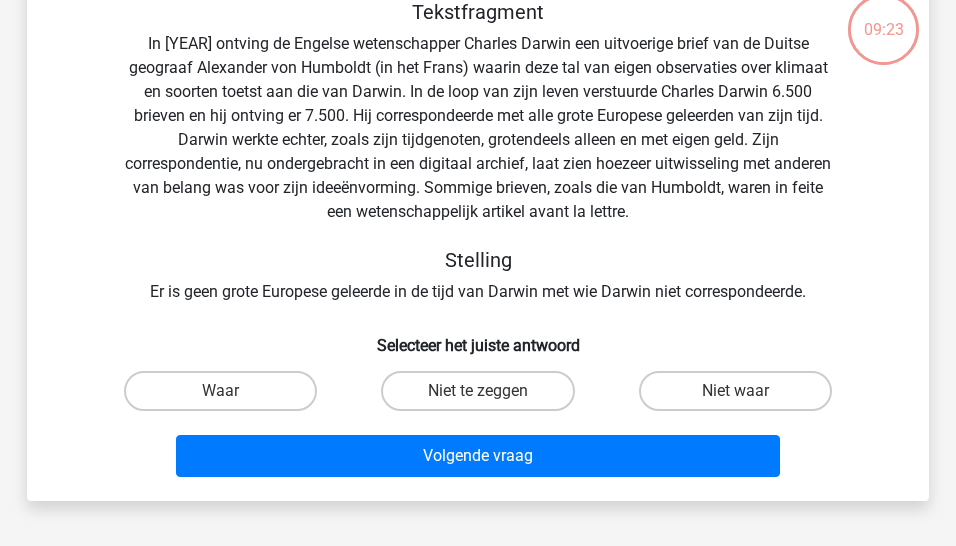 scroll, scrollTop: 130, scrollLeft: 0, axis: vertical 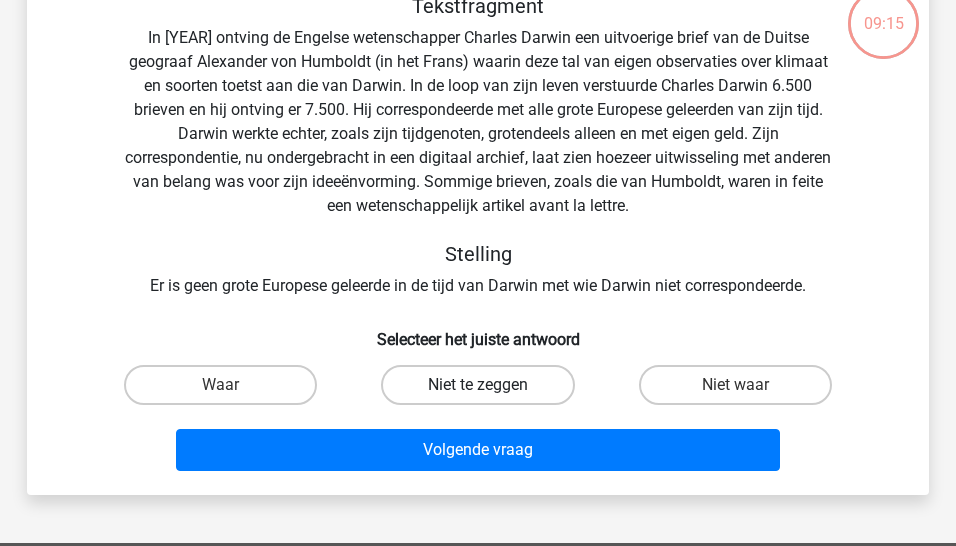 click on "Niet te zeggen" at bounding box center [477, 385] 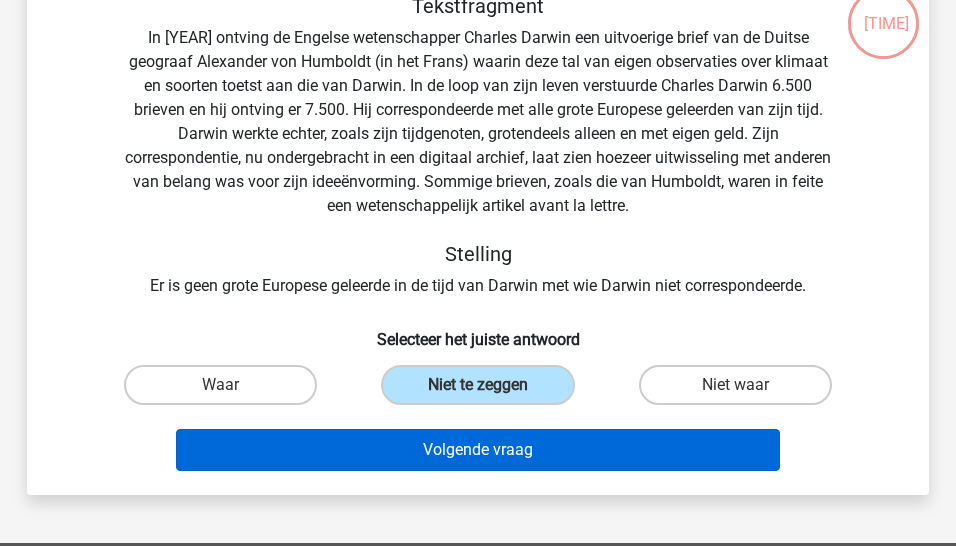 click on "Volgende vraag" at bounding box center [478, 450] 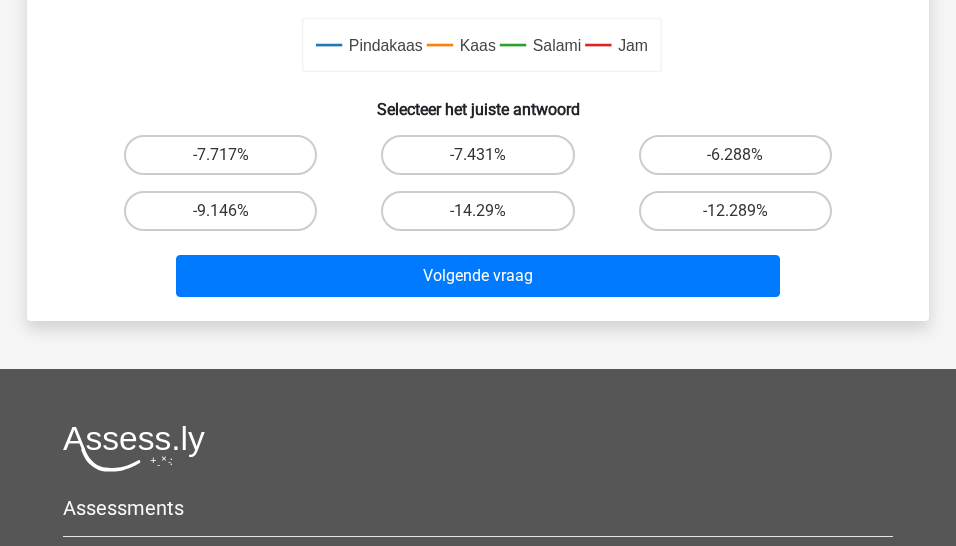scroll, scrollTop: 776, scrollLeft: 0, axis: vertical 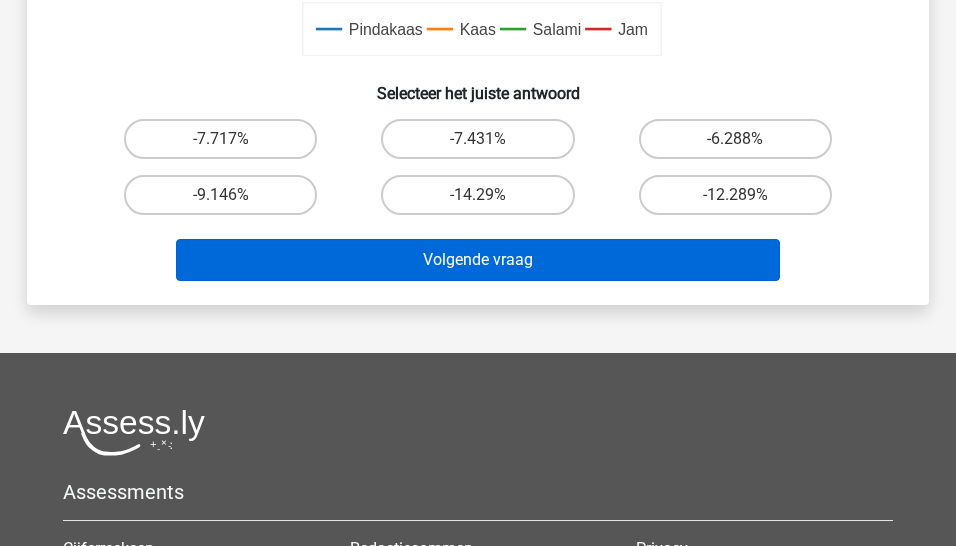 click on "Volgende vraag" at bounding box center [478, 260] 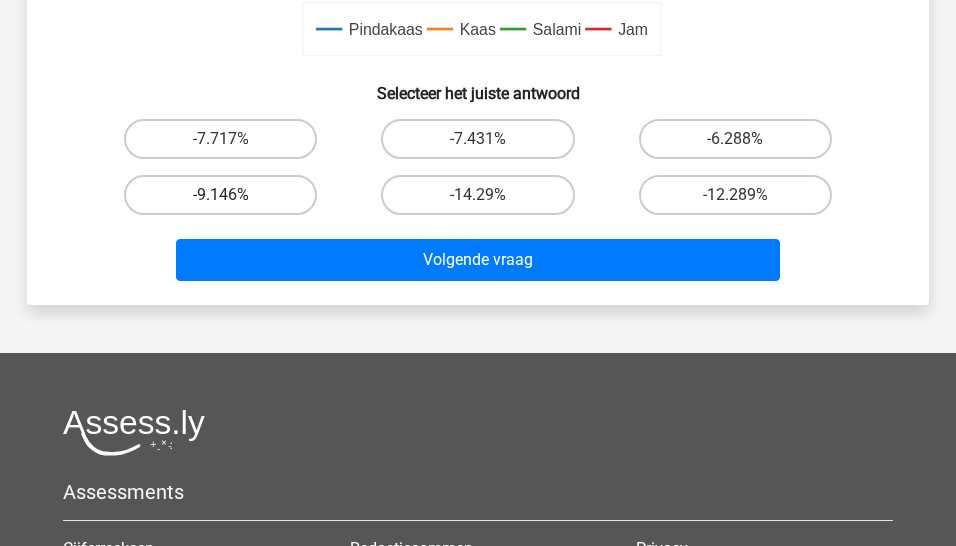 click on "-9.146%" at bounding box center (220, 195) 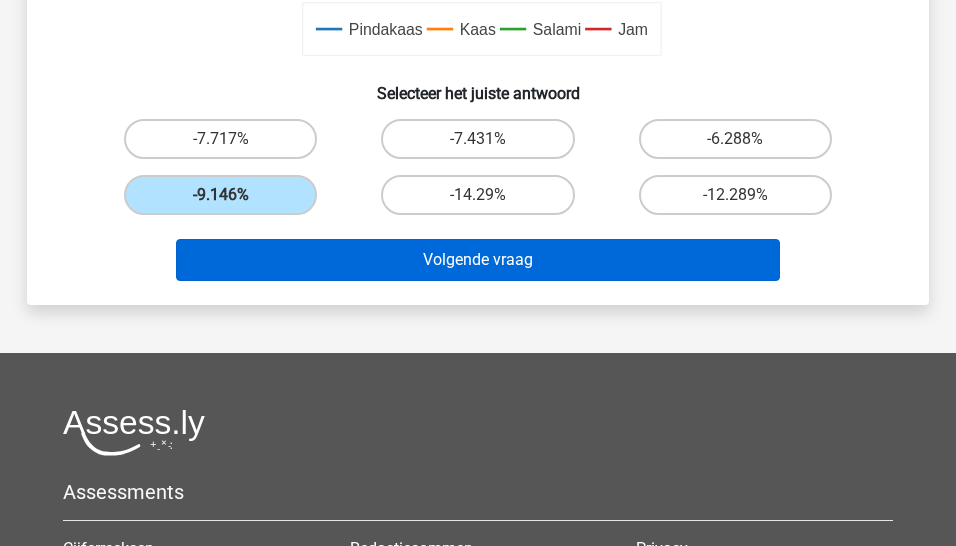 click on "Volgende vraag" at bounding box center [478, 260] 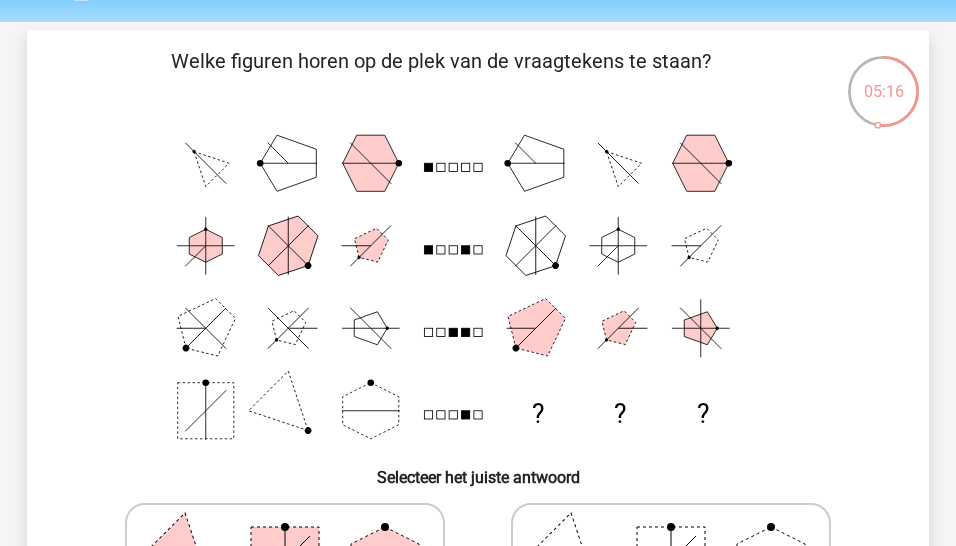 scroll, scrollTop: 61, scrollLeft: 0, axis: vertical 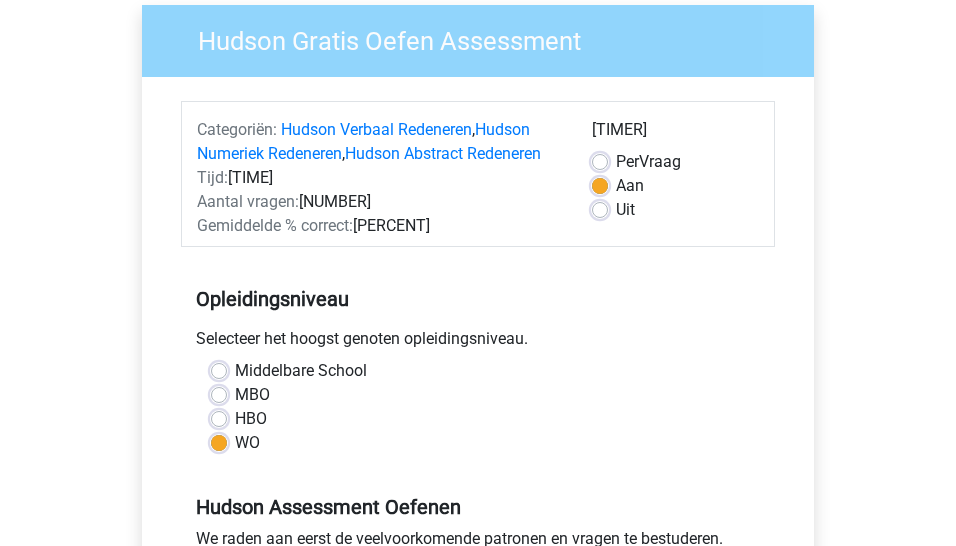 click on "HBO" at bounding box center [251, 419] 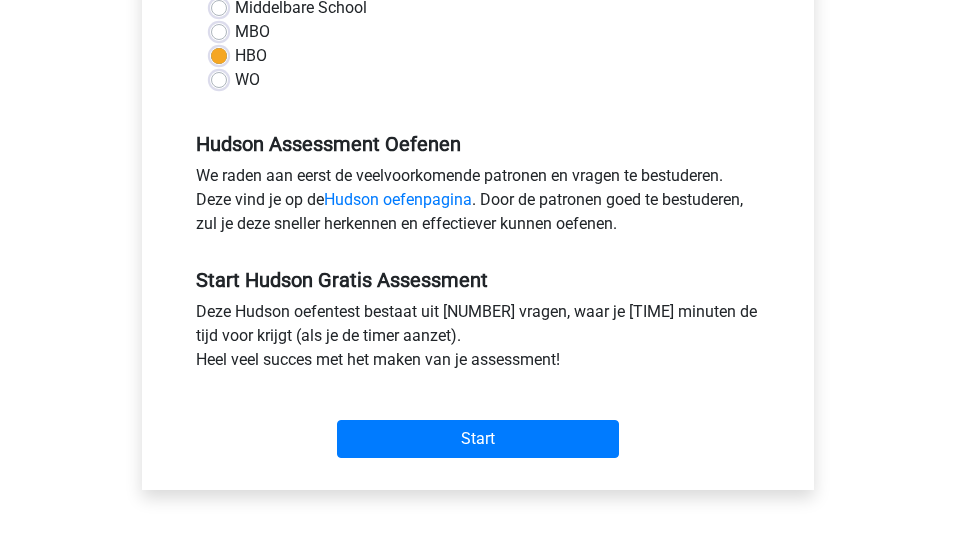 scroll, scrollTop: 556, scrollLeft: 0, axis: vertical 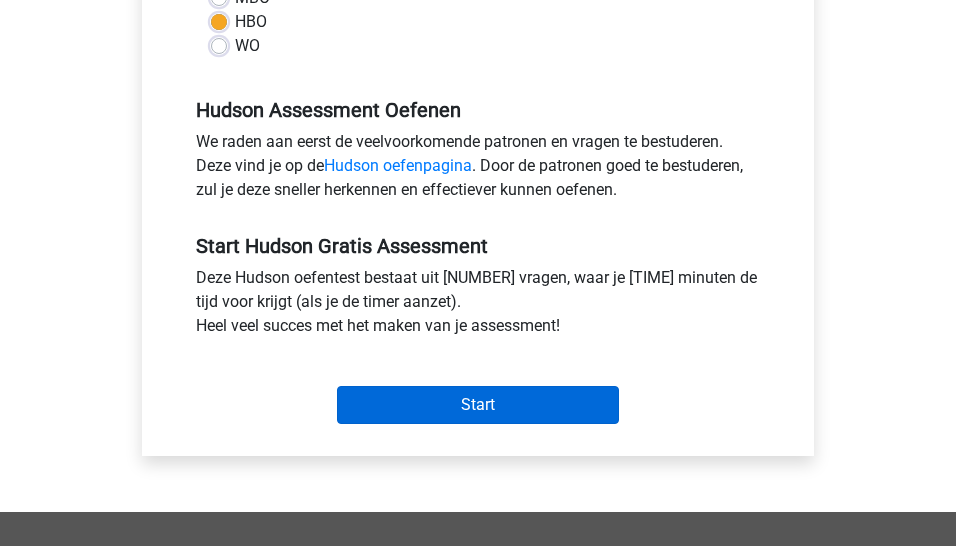 click on "Start" at bounding box center (478, 405) 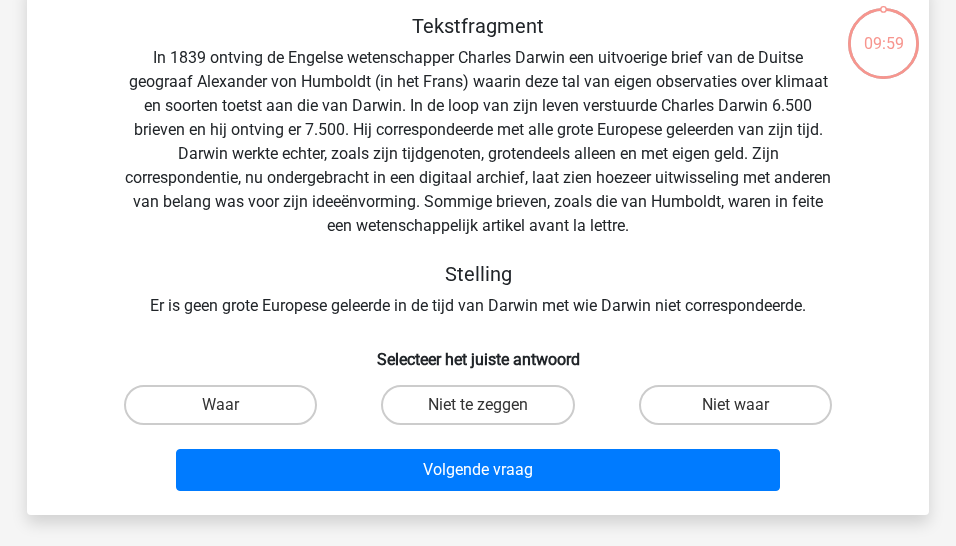 scroll, scrollTop: 79, scrollLeft: 0, axis: vertical 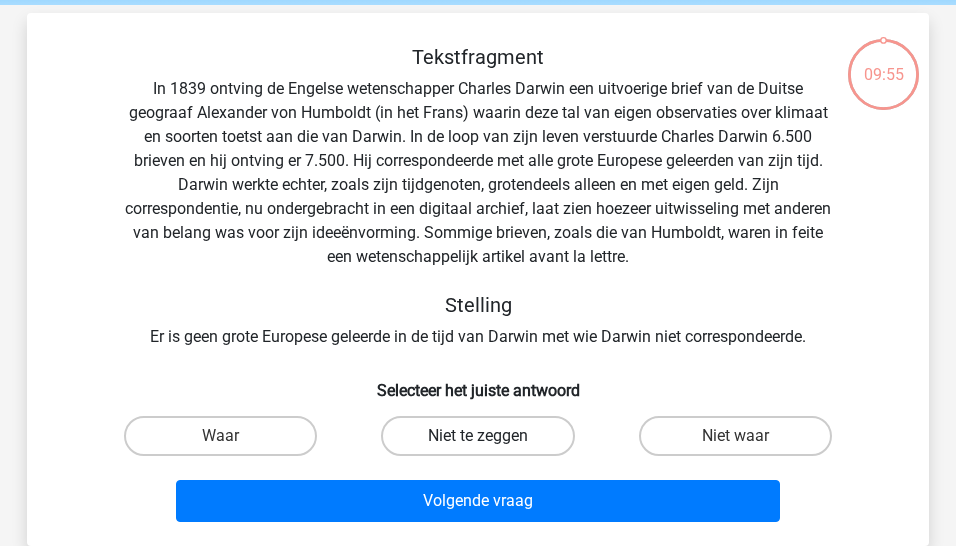 click on "Niet te zeggen" at bounding box center (477, 436) 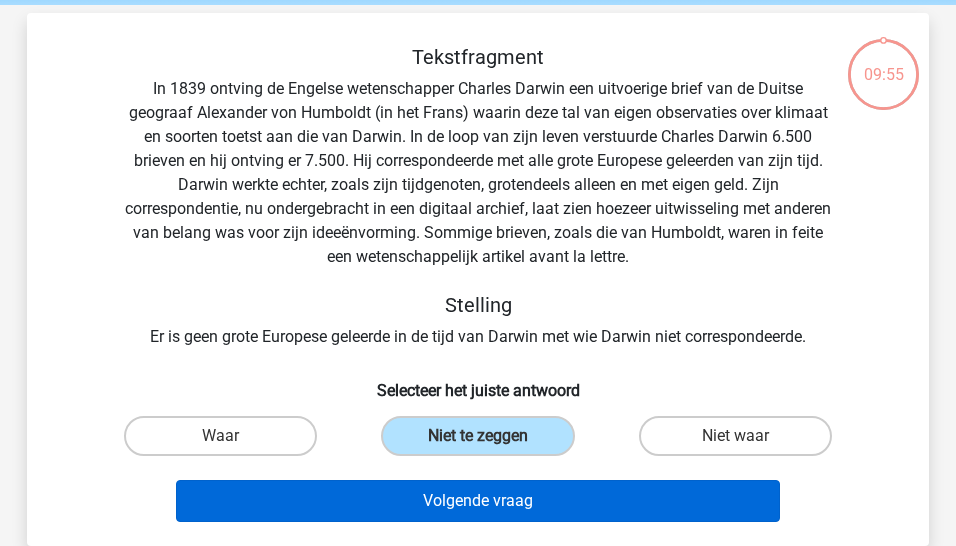 click on "Volgende vraag" at bounding box center [478, 501] 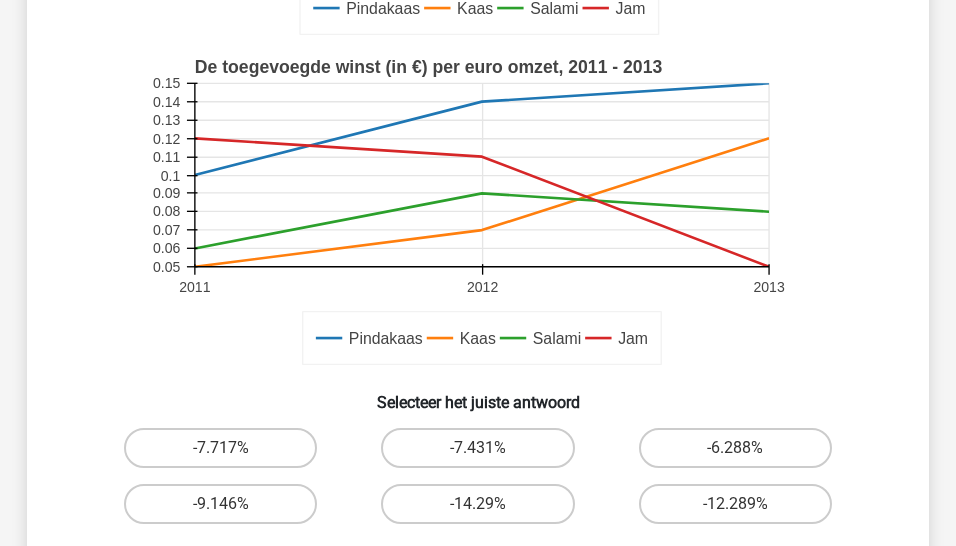 scroll, scrollTop: 537, scrollLeft: 0, axis: vertical 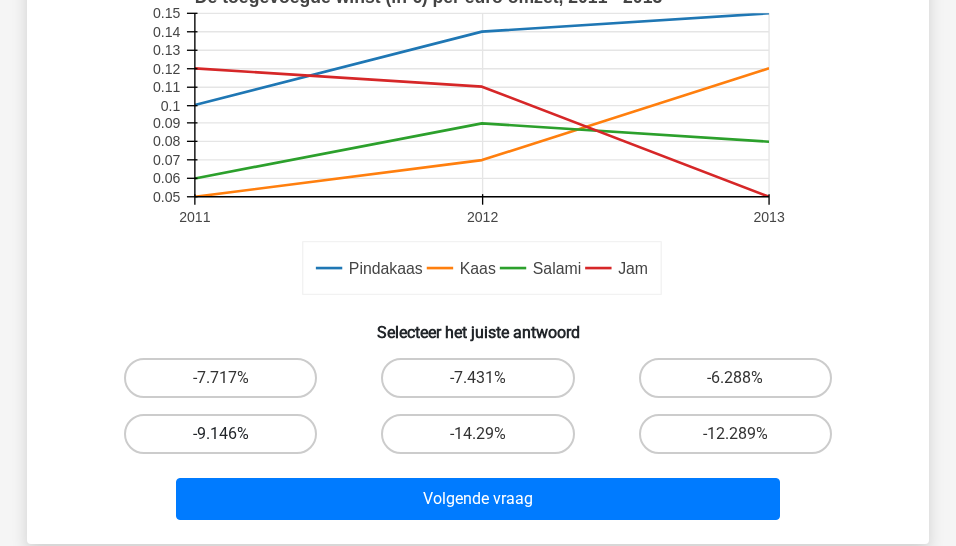 click on "-9.146%" at bounding box center (220, 434) 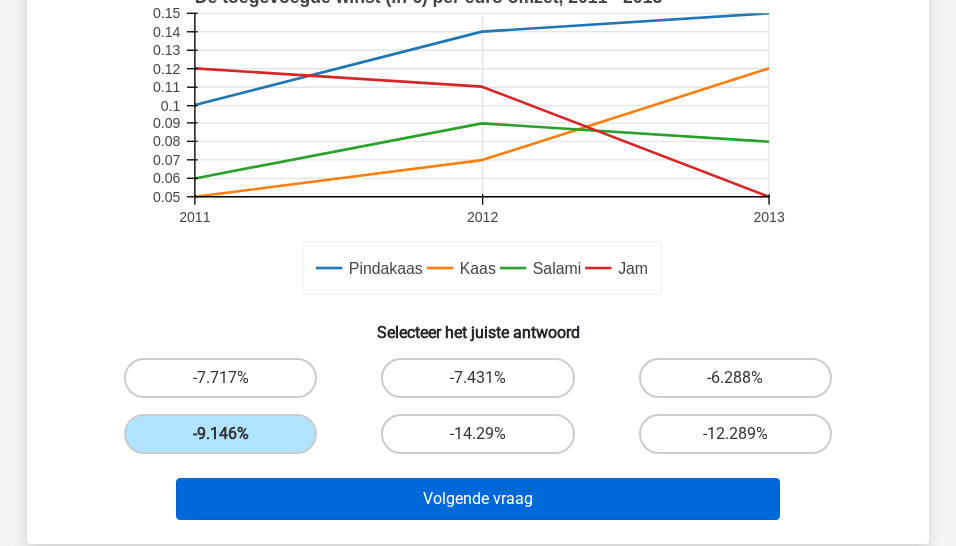 click on "Volgende vraag" at bounding box center (478, 499) 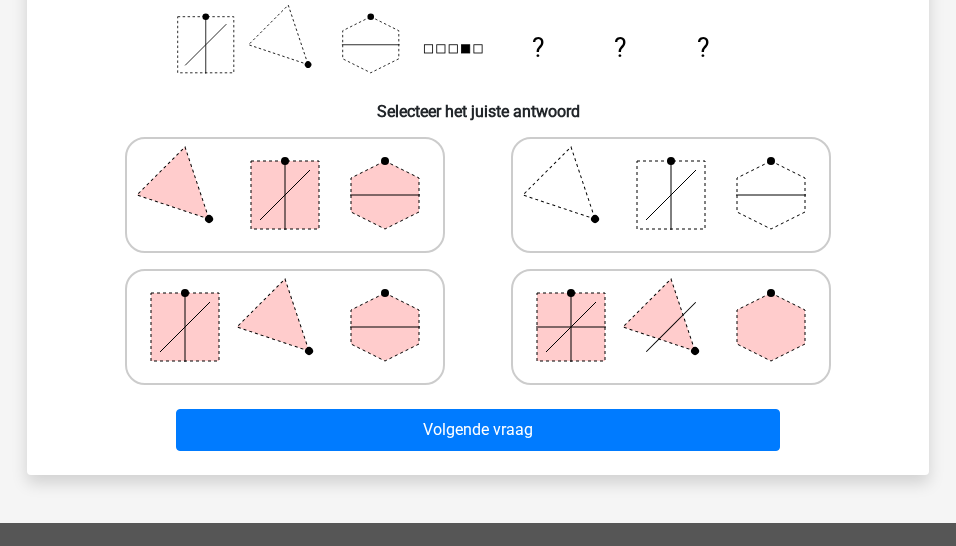 scroll, scrollTop: 445, scrollLeft: 0, axis: vertical 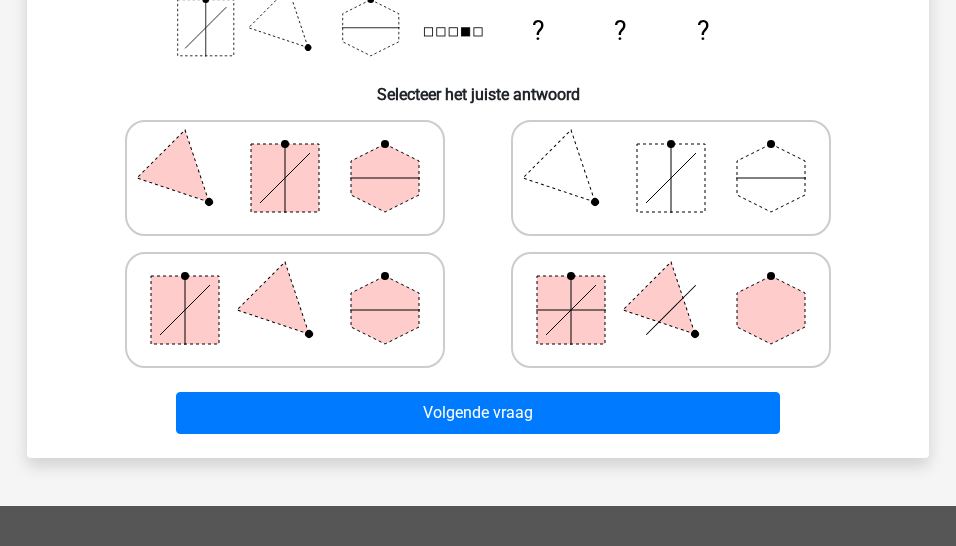 click at bounding box center [571, 310] 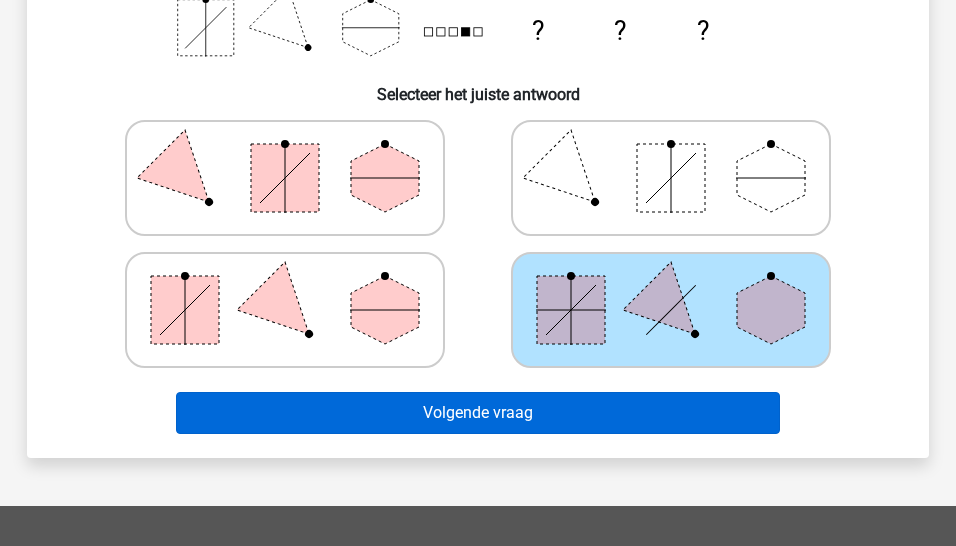 click on "Volgende vraag" at bounding box center (478, 413) 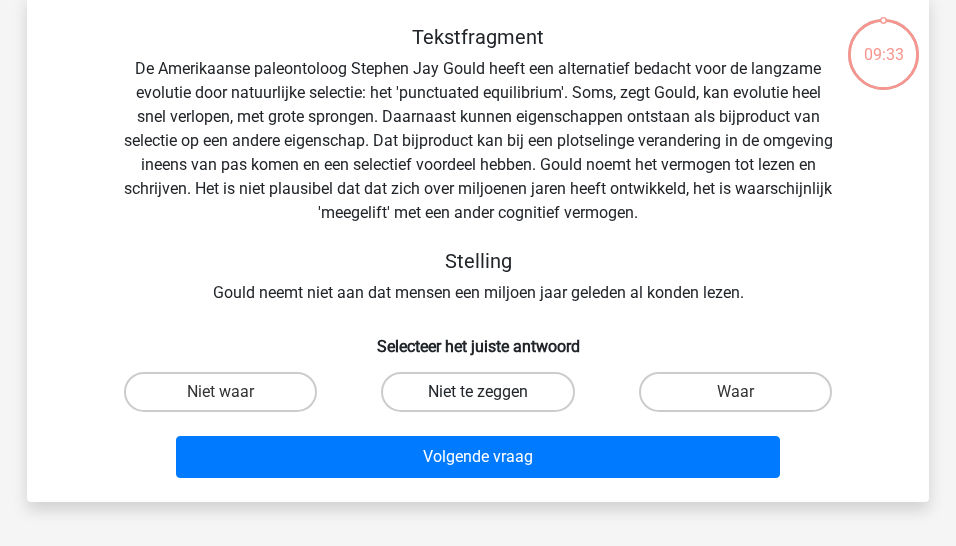 scroll, scrollTop: 92, scrollLeft: 0, axis: vertical 